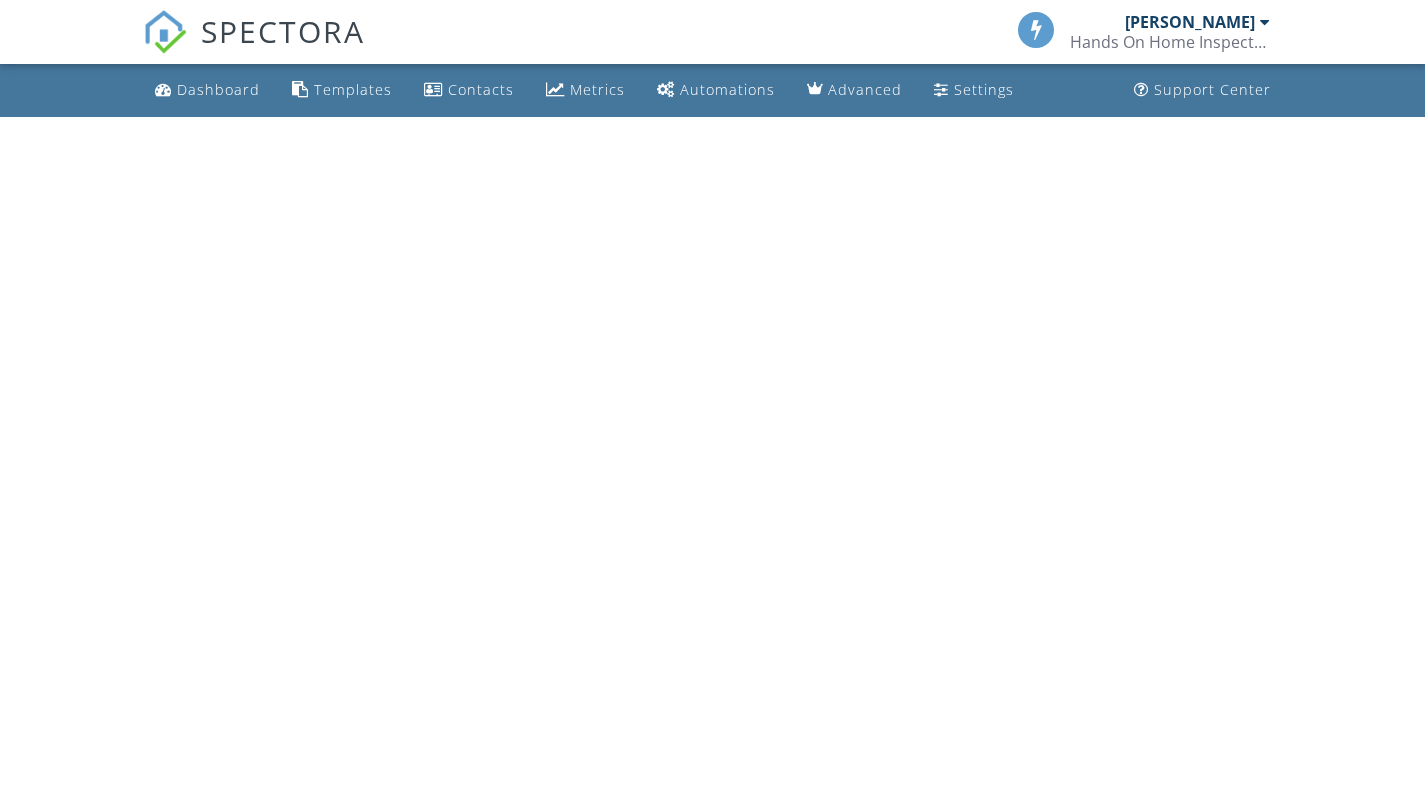 scroll, scrollTop: 0, scrollLeft: 0, axis: both 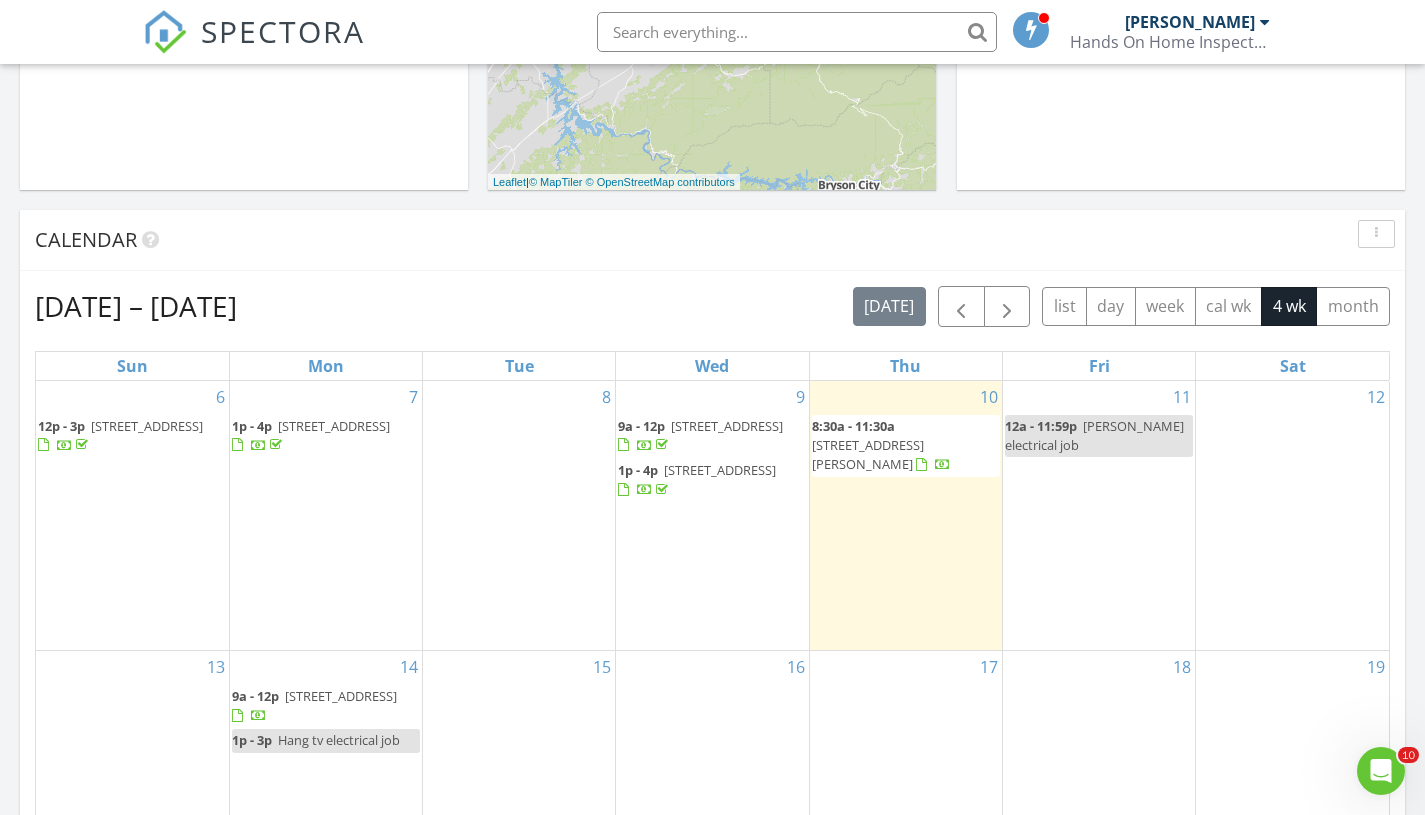 click on "2317 Wayland Rd , Knoxville 37914" at bounding box center [720, 470] 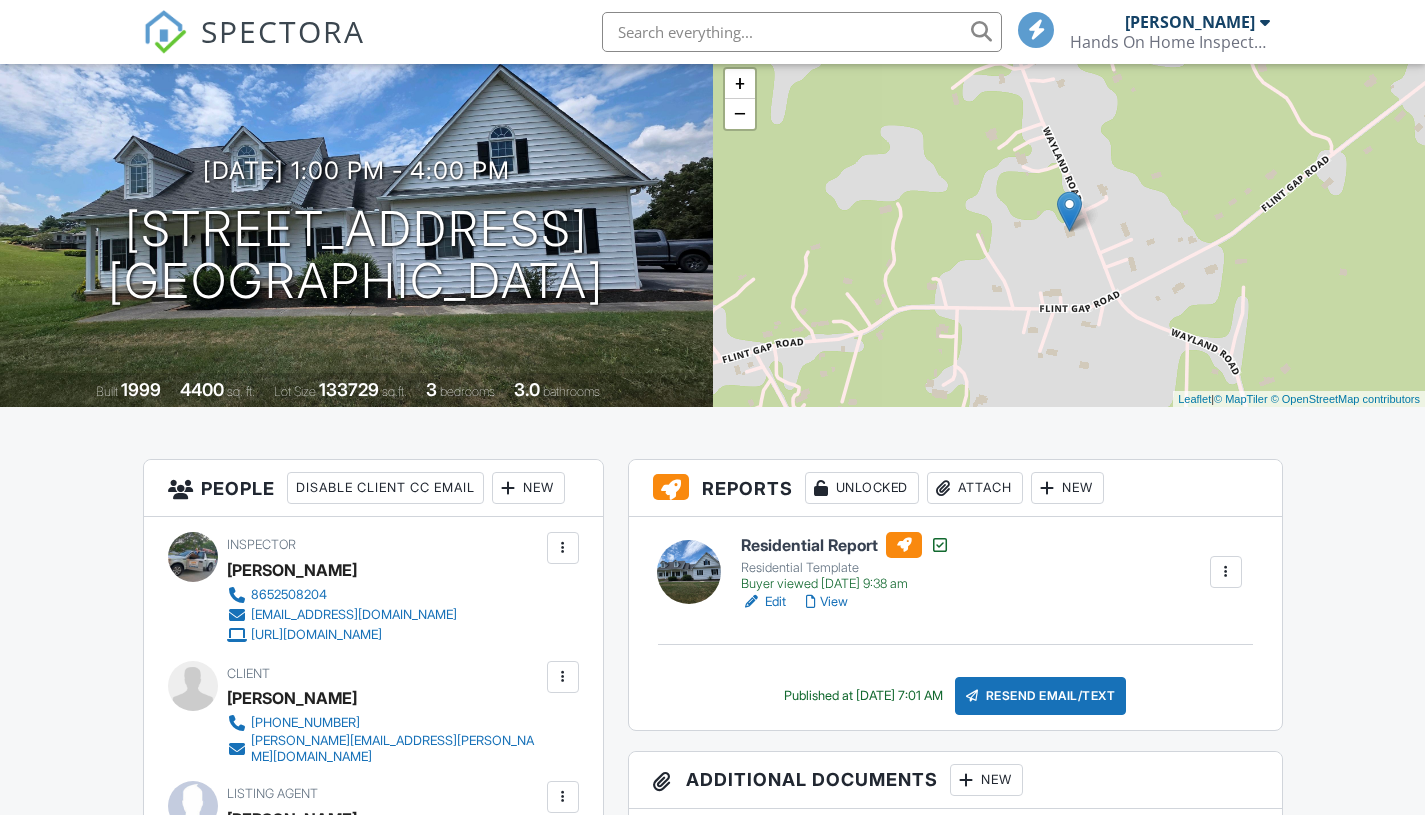 scroll, scrollTop: 543, scrollLeft: 0, axis: vertical 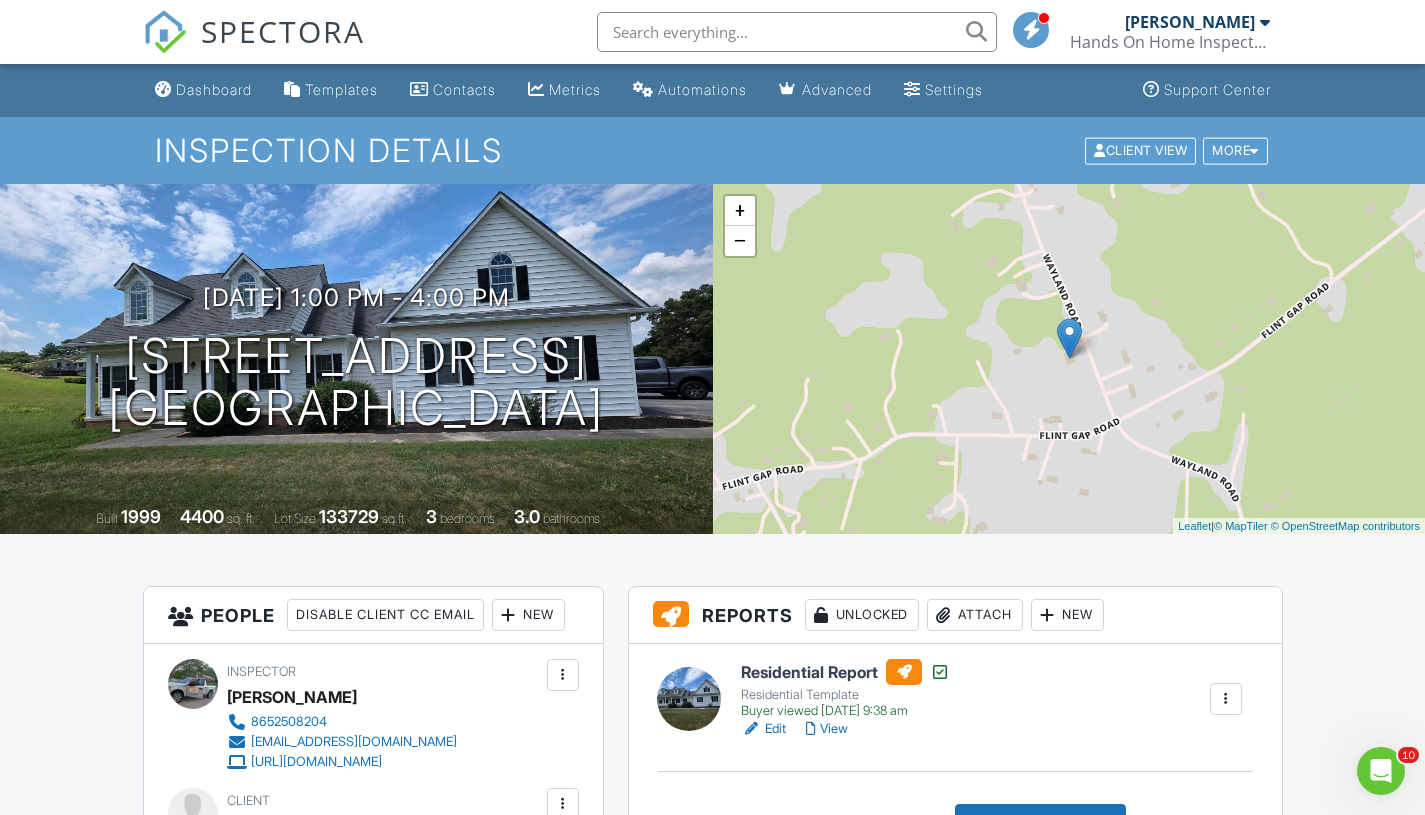 drag, startPoint x: 0, startPoint y: 0, endPoint x: 691, endPoint y: 454, distance: 826.79926 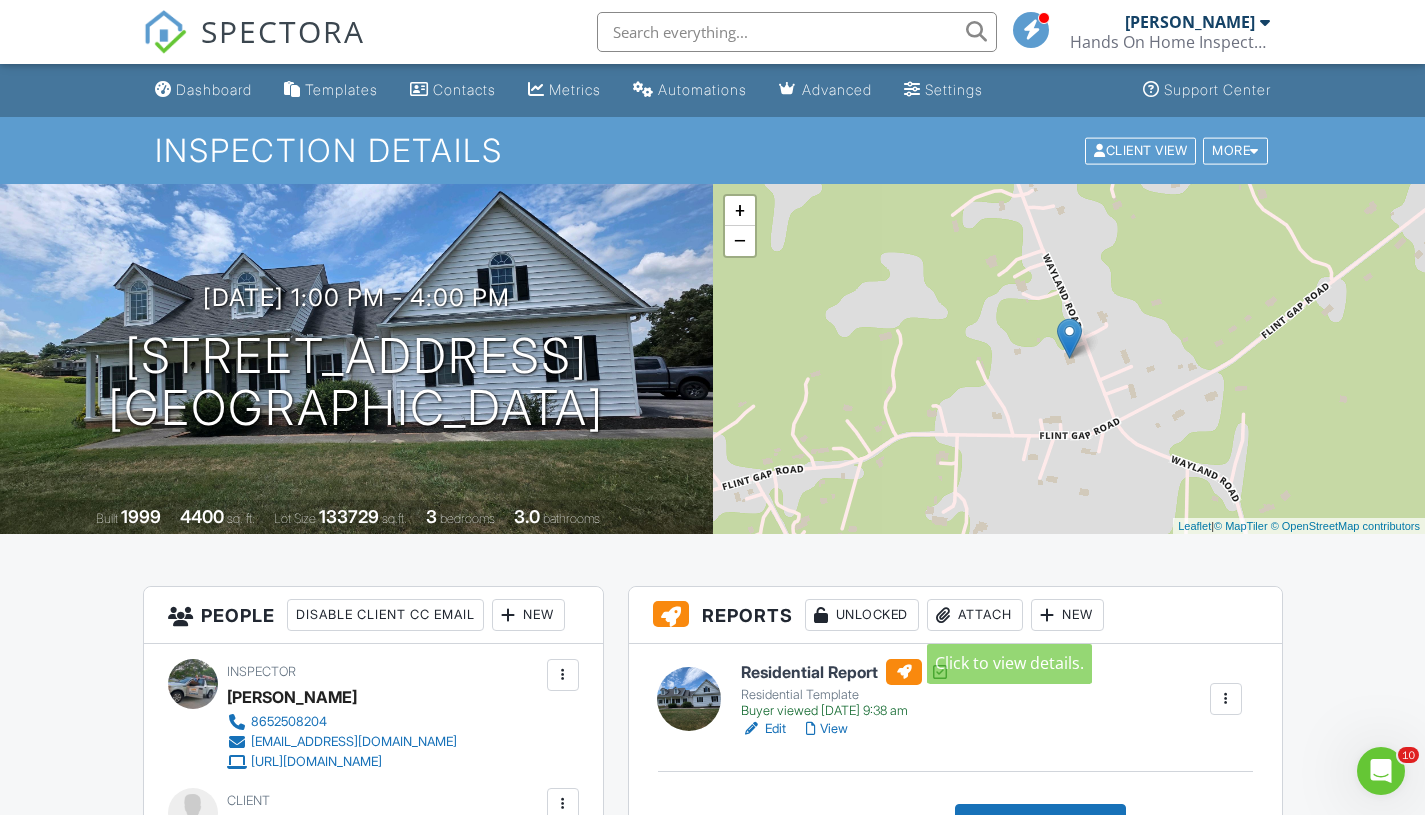 click on "Attach" at bounding box center (975, 615) 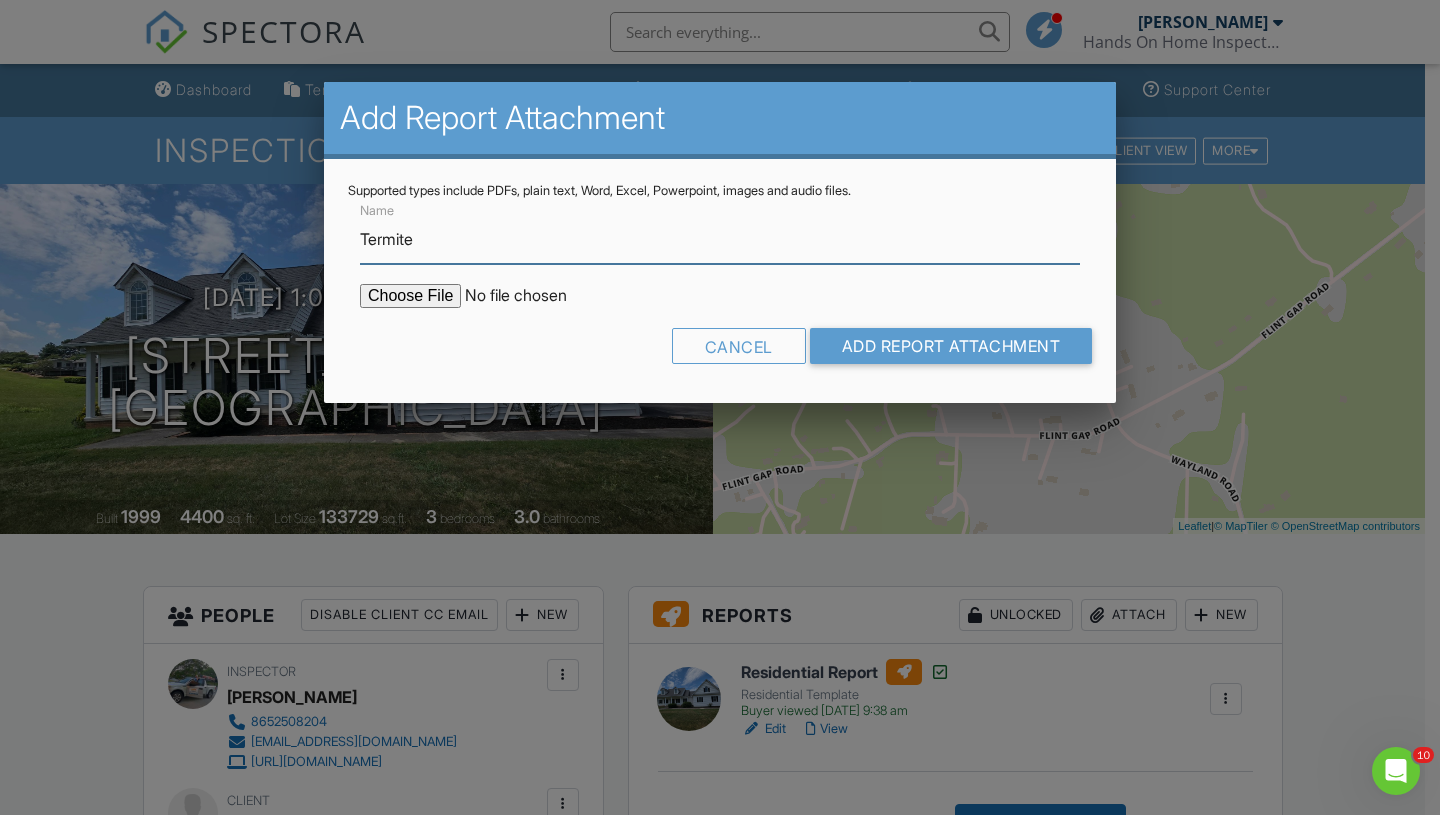 type on "Termite" 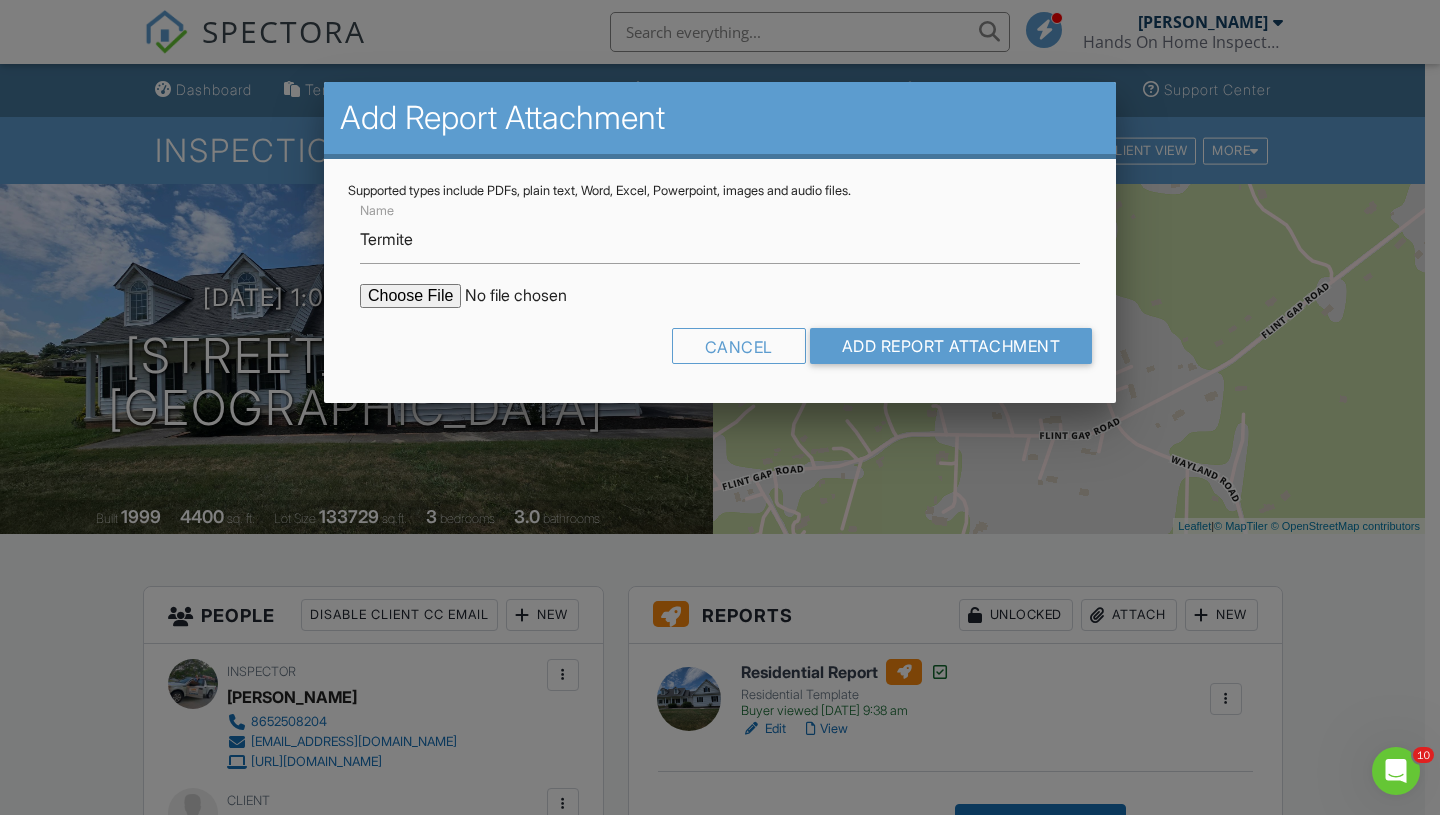 click at bounding box center [530, 296] 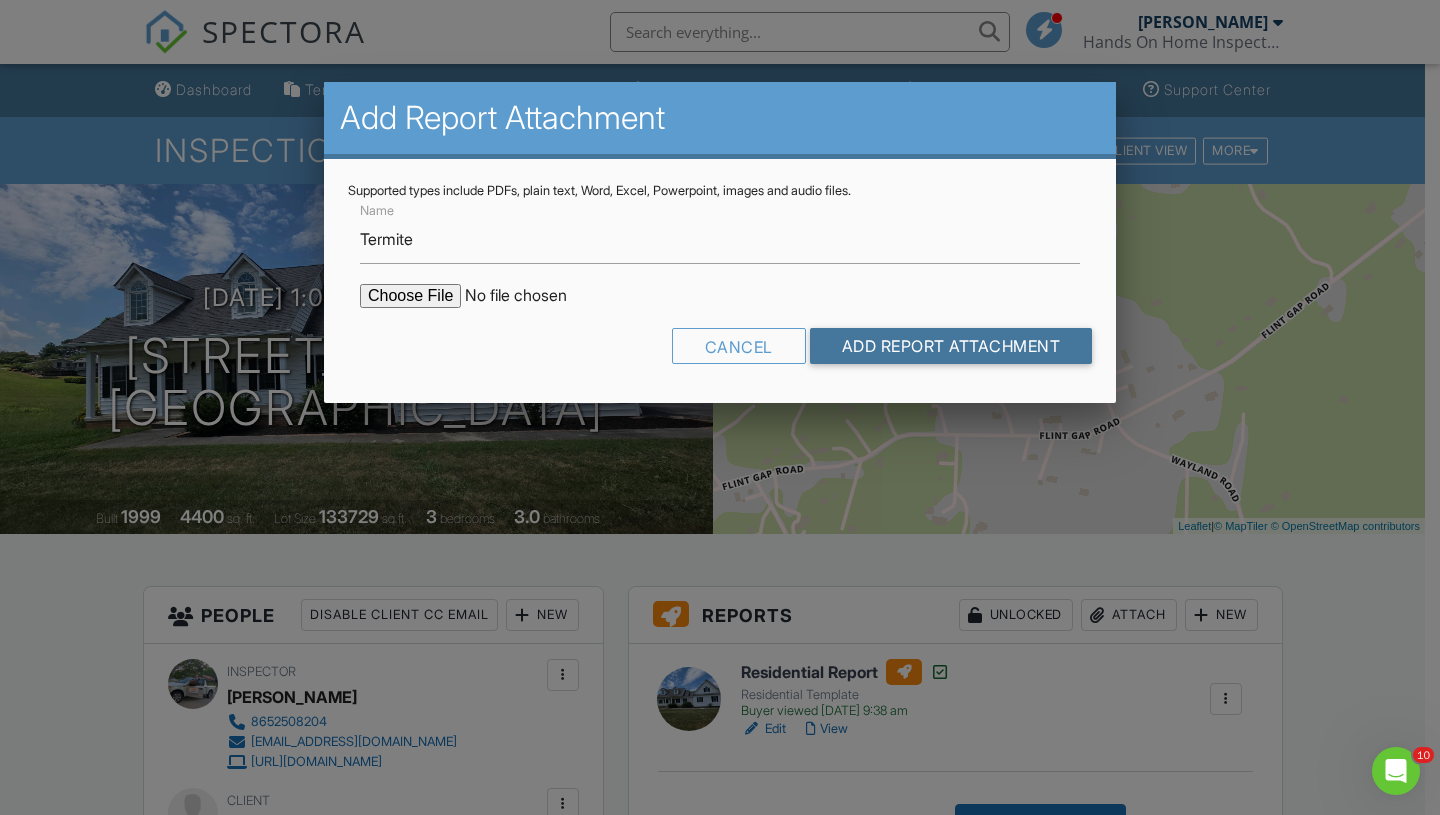 click on "Add Report Attachment" at bounding box center (951, 346) 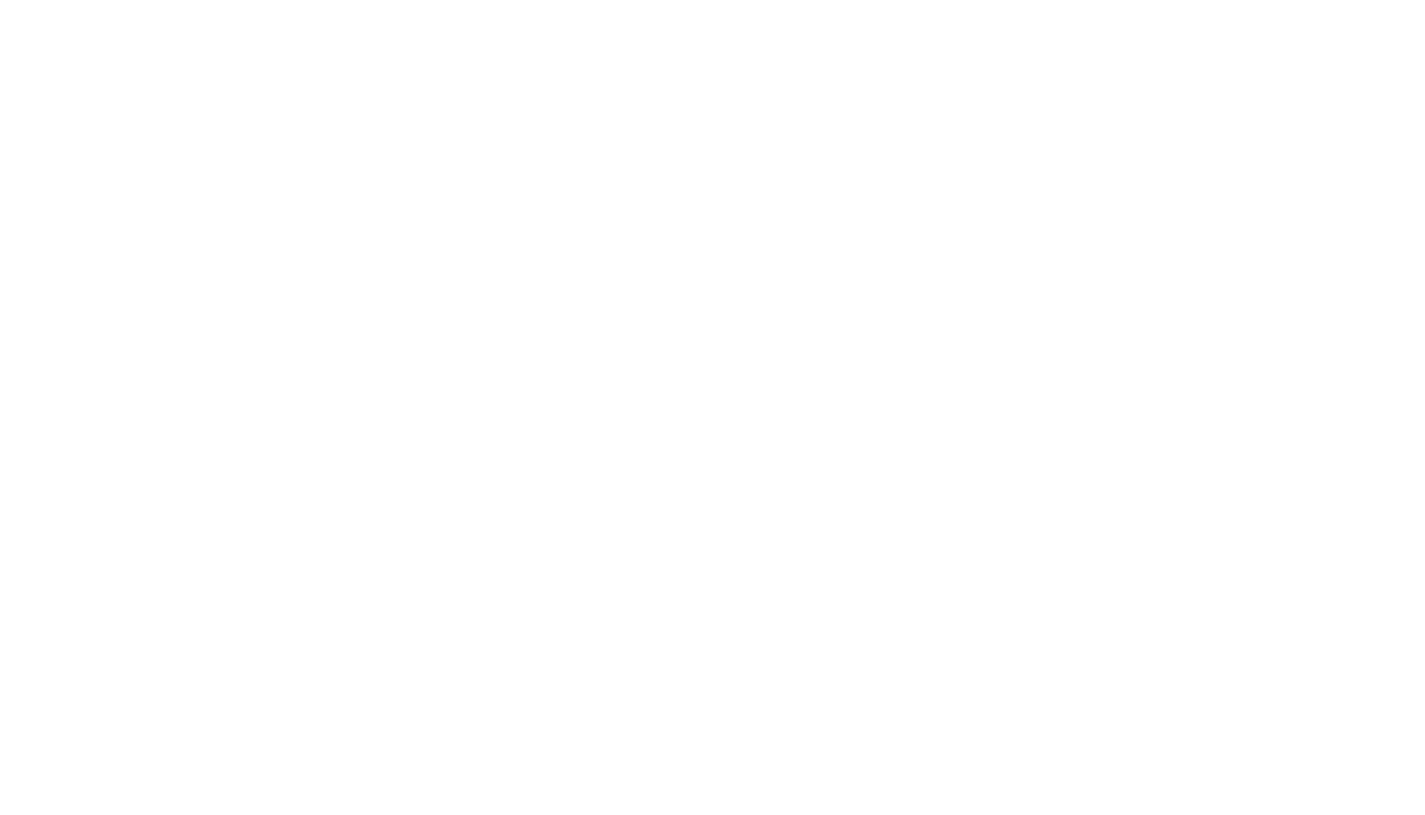 scroll, scrollTop: 0, scrollLeft: 0, axis: both 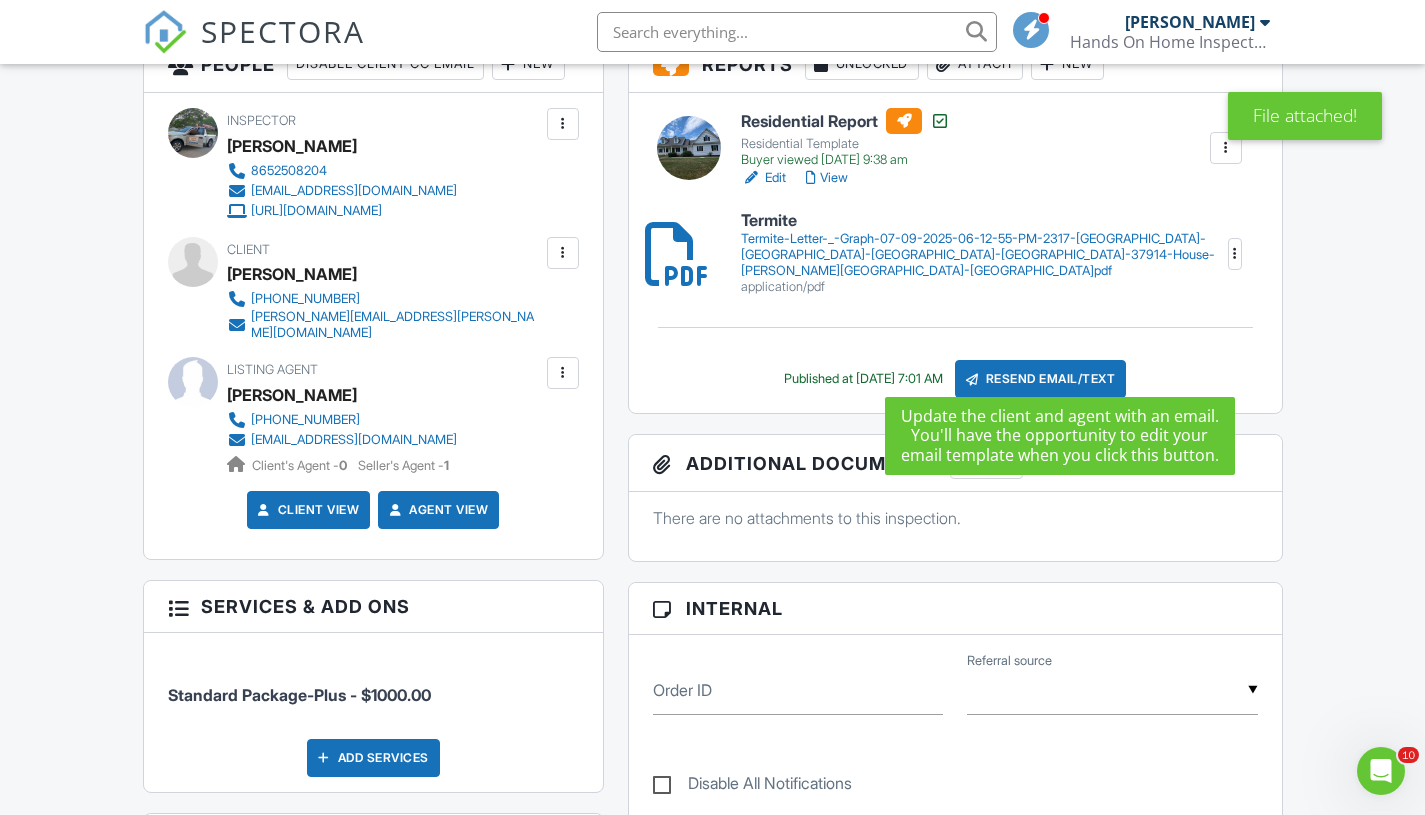 click on "Resend Email/Text" at bounding box center (1041, 379) 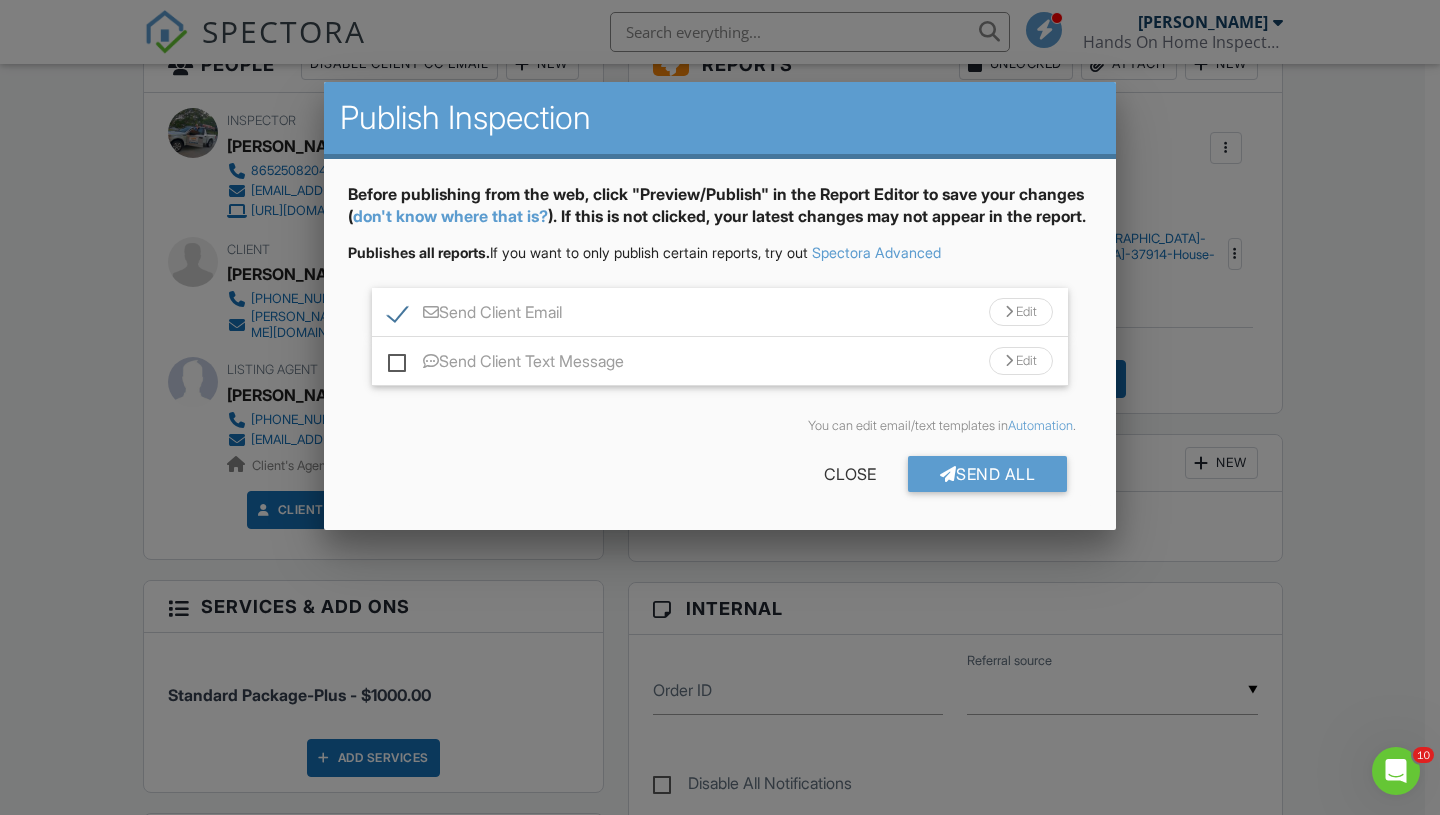 click on "Send Client Text Message" at bounding box center (506, 364) 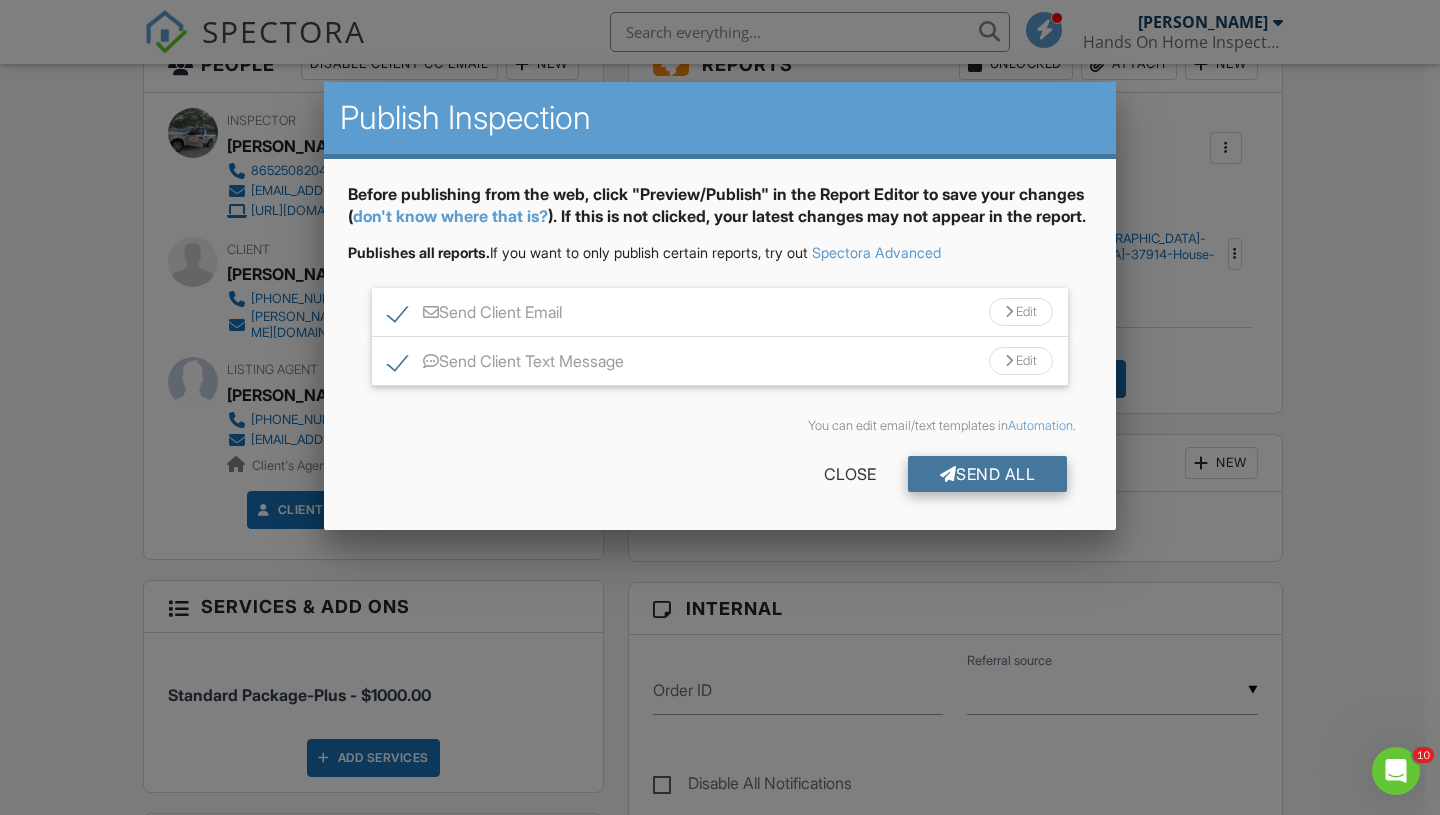 click on "Send All" at bounding box center (988, 474) 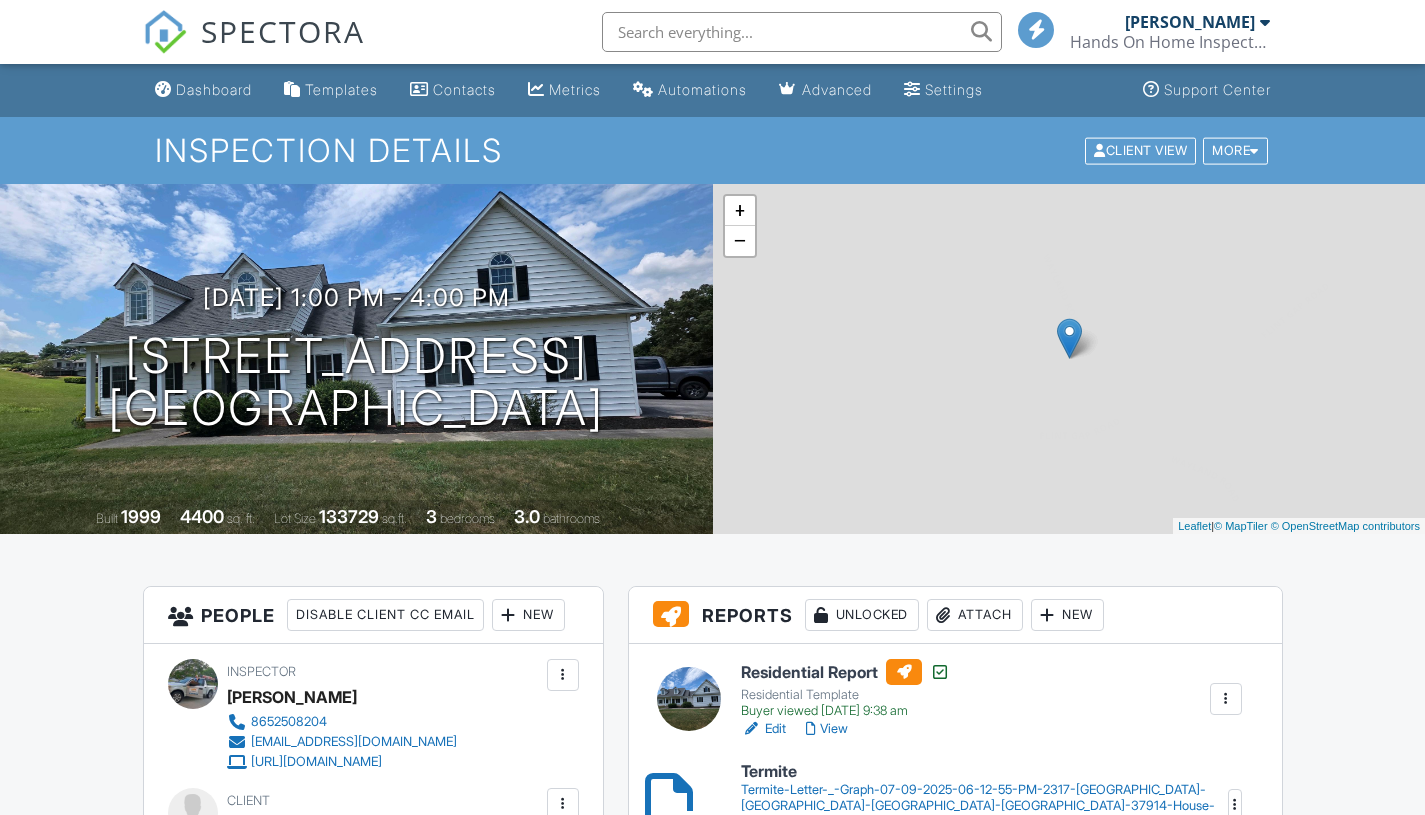 scroll, scrollTop: 551, scrollLeft: 0, axis: vertical 